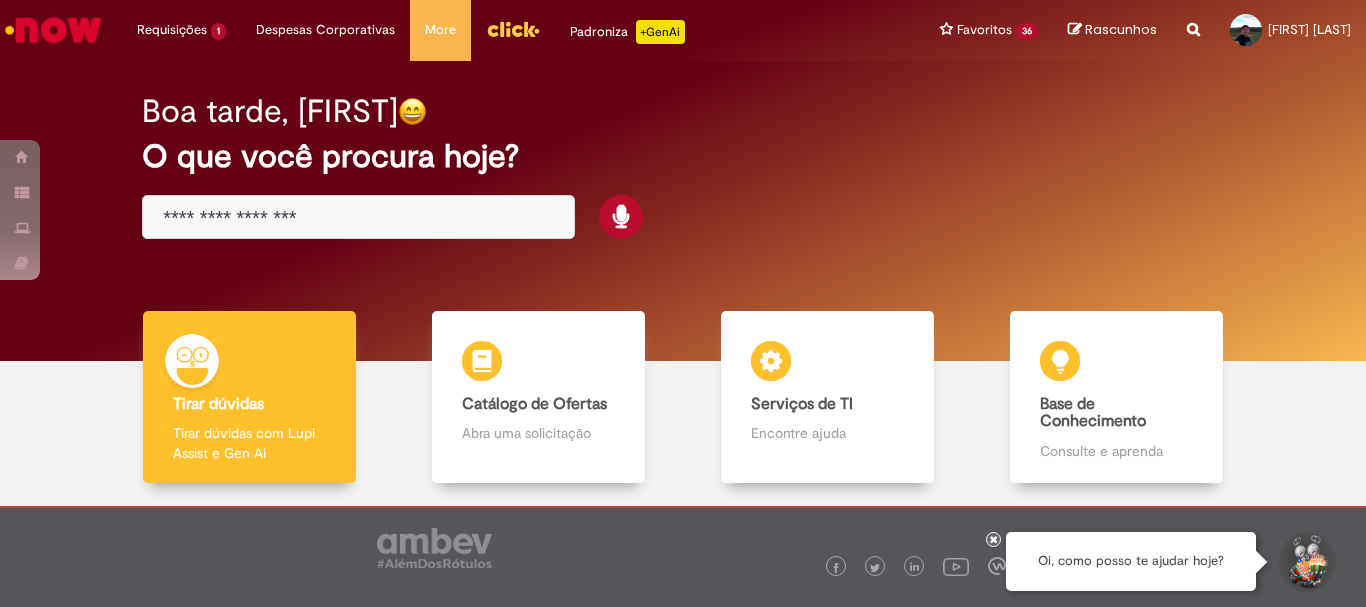 scroll, scrollTop: 0, scrollLeft: 0, axis: both 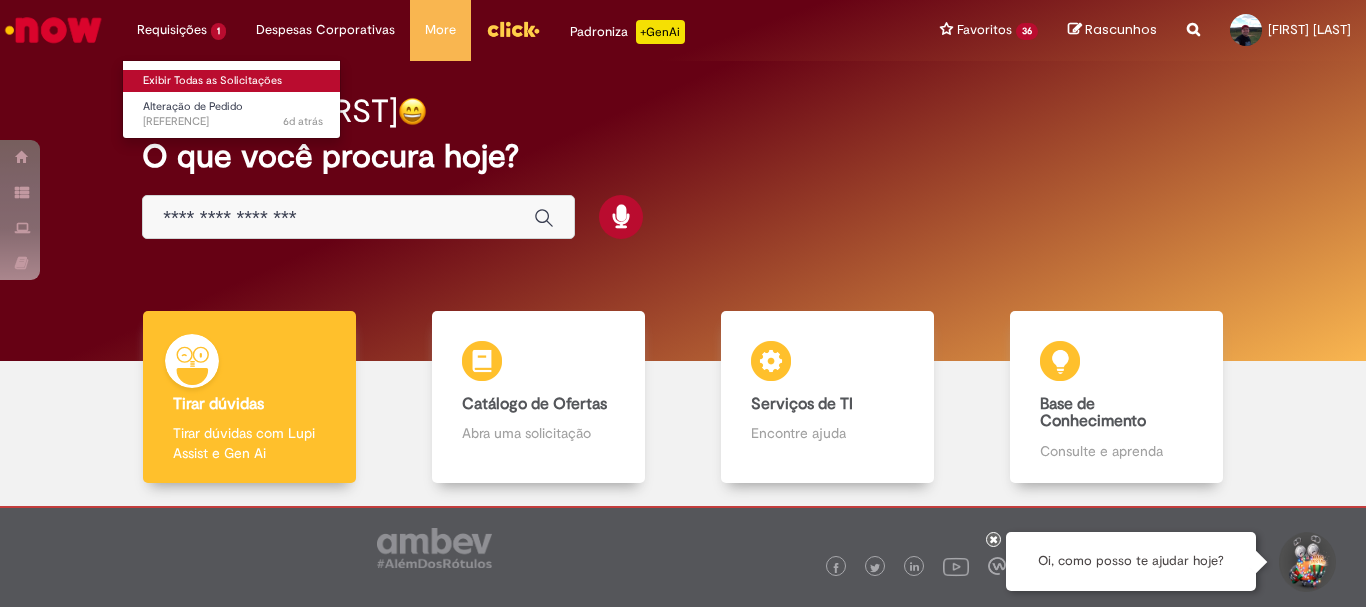 click on "Exibir Todas as Solicitações" at bounding box center [233, 81] 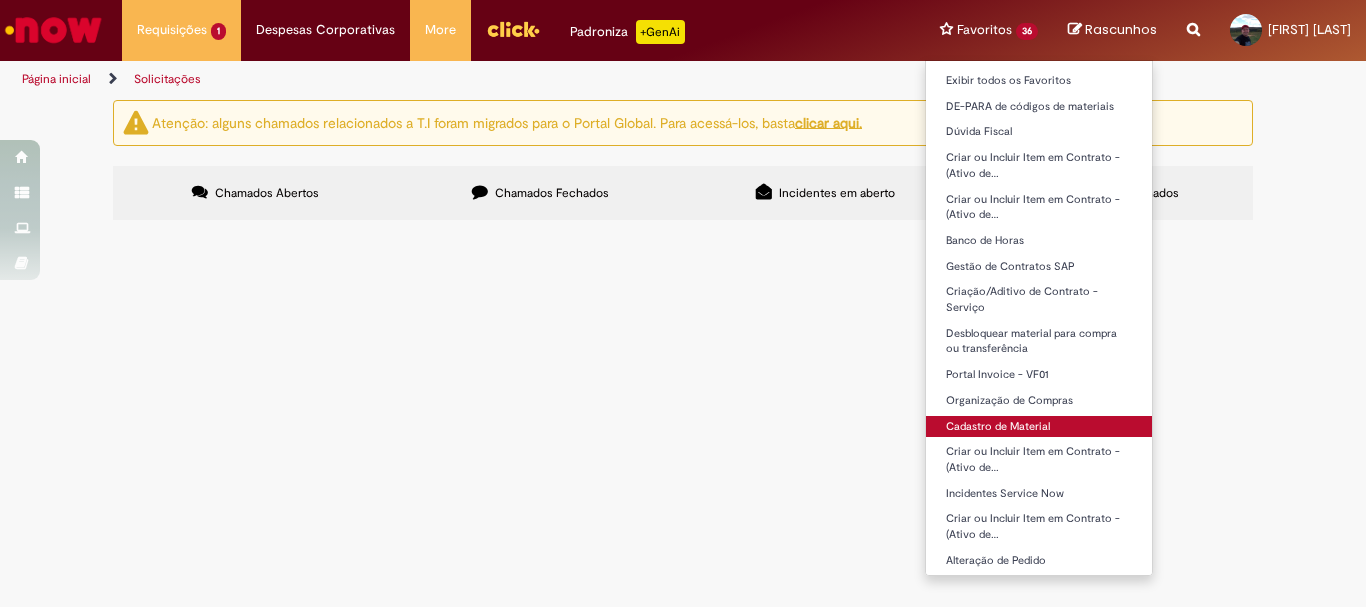 click on "Cadastro de Material" at bounding box center [1039, 427] 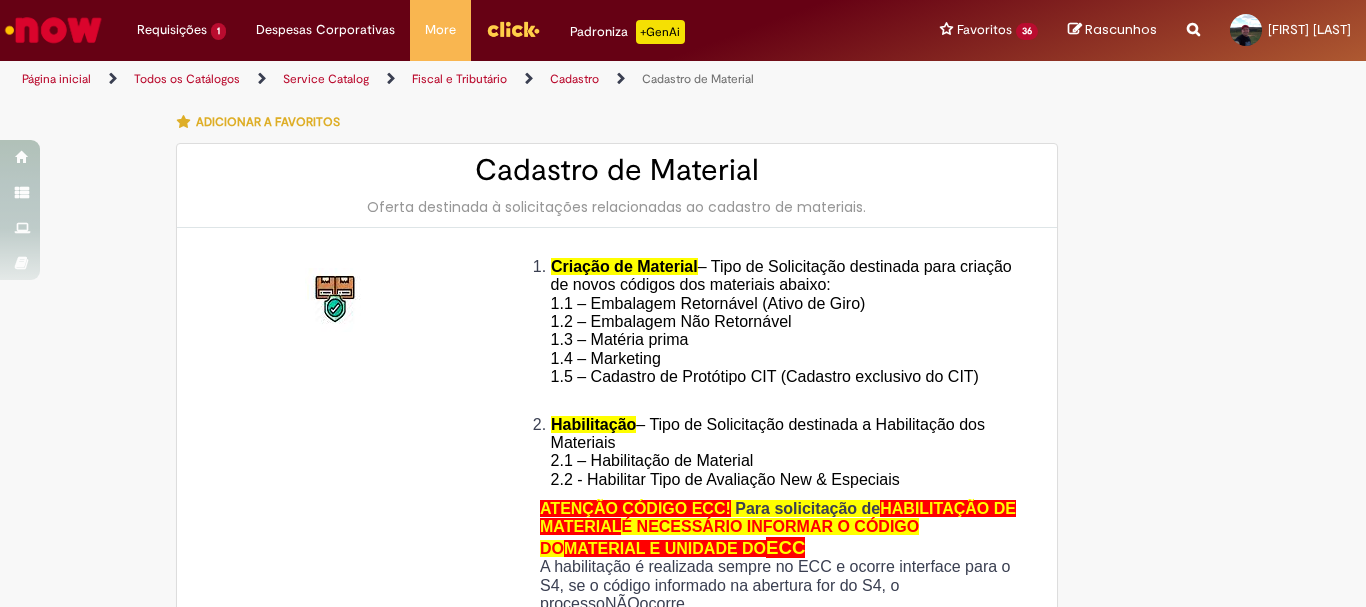 type on "********" 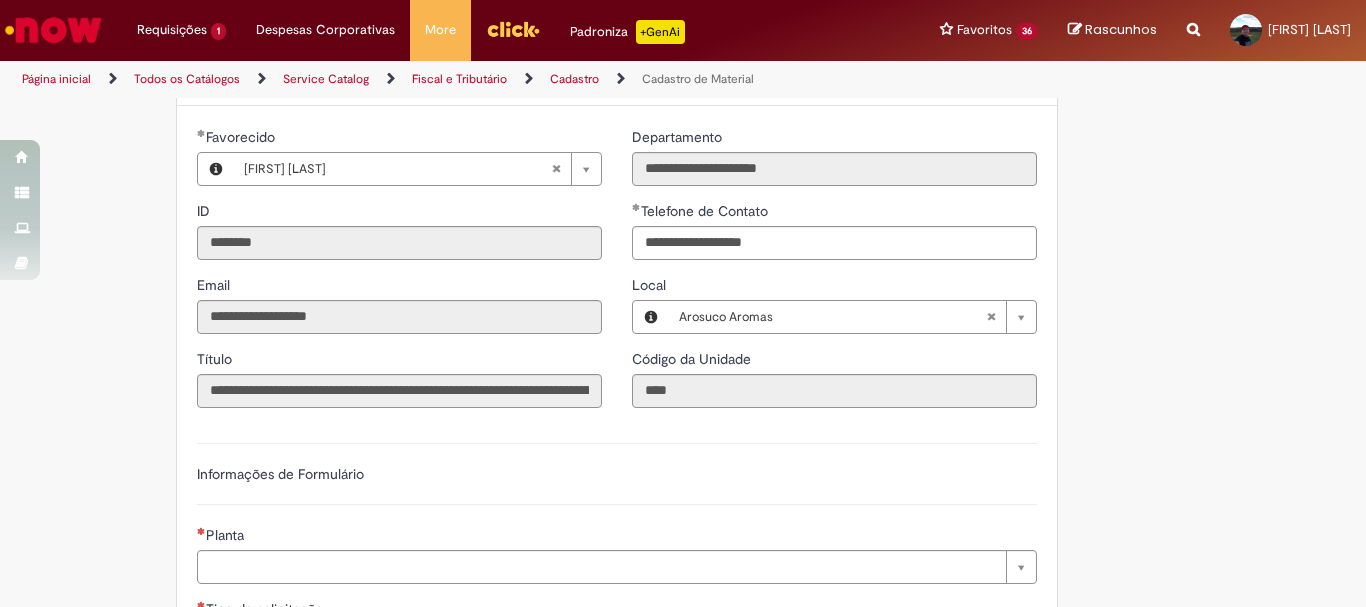 scroll, scrollTop: 1000, scrollLeft: 0, axis: vertical 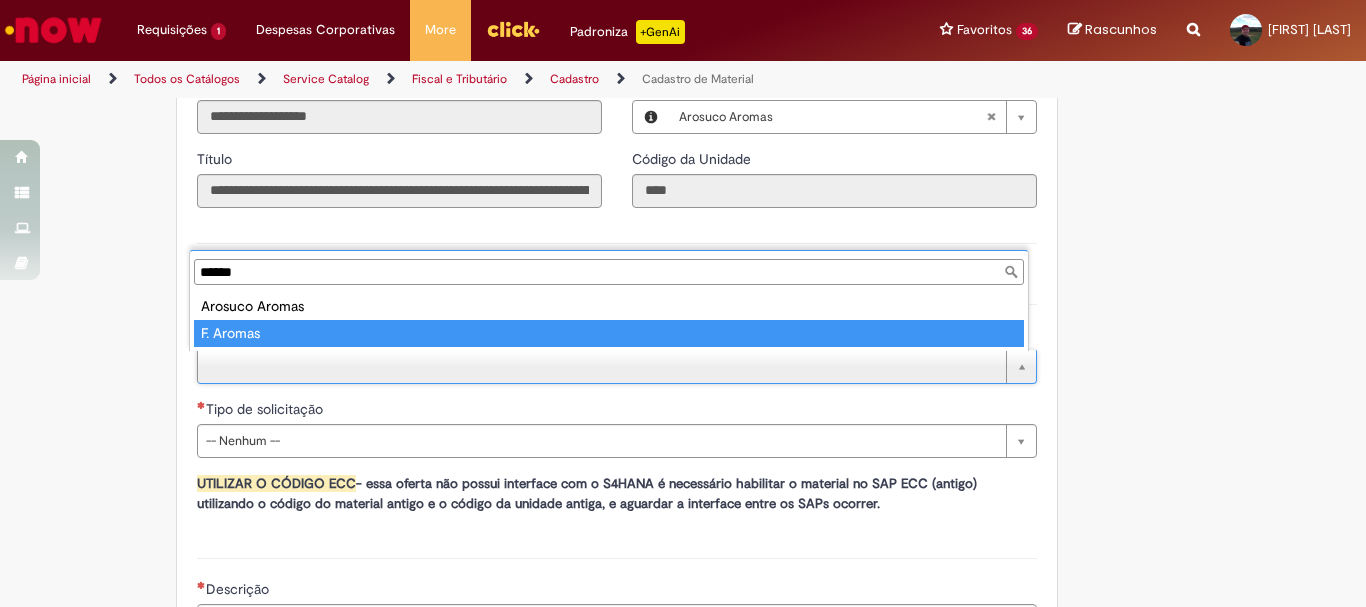 type on "******" 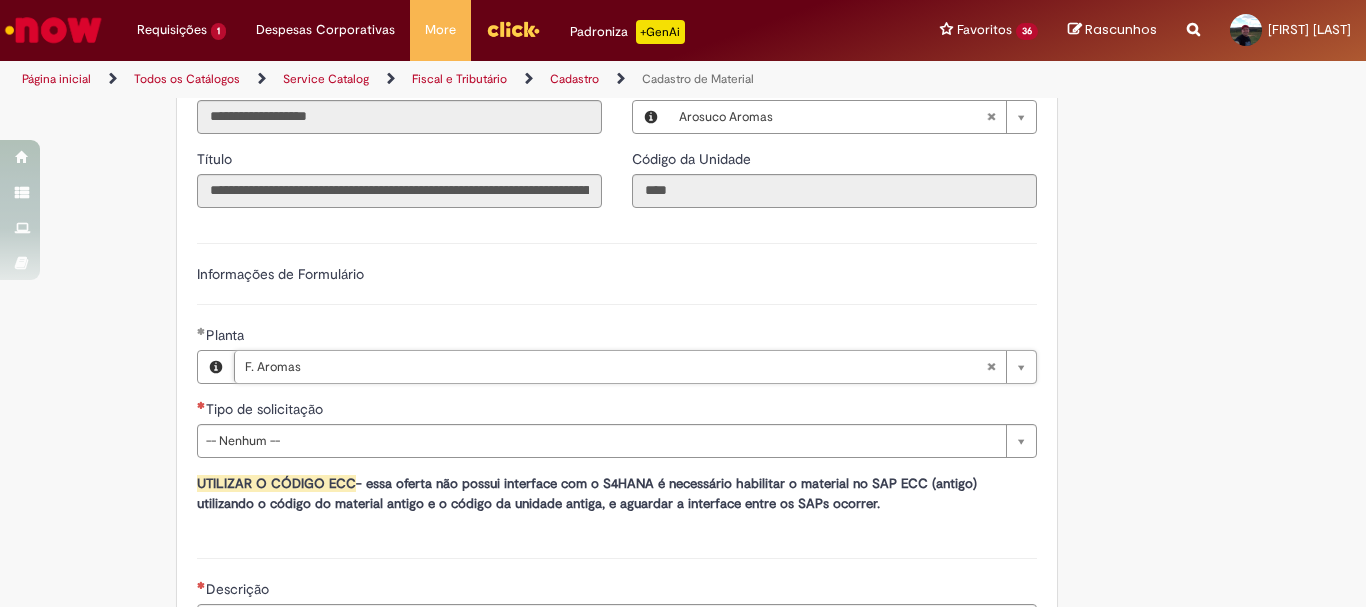 scroll, scrollTop: 1200, scrollLeft: 0, axis: vertical 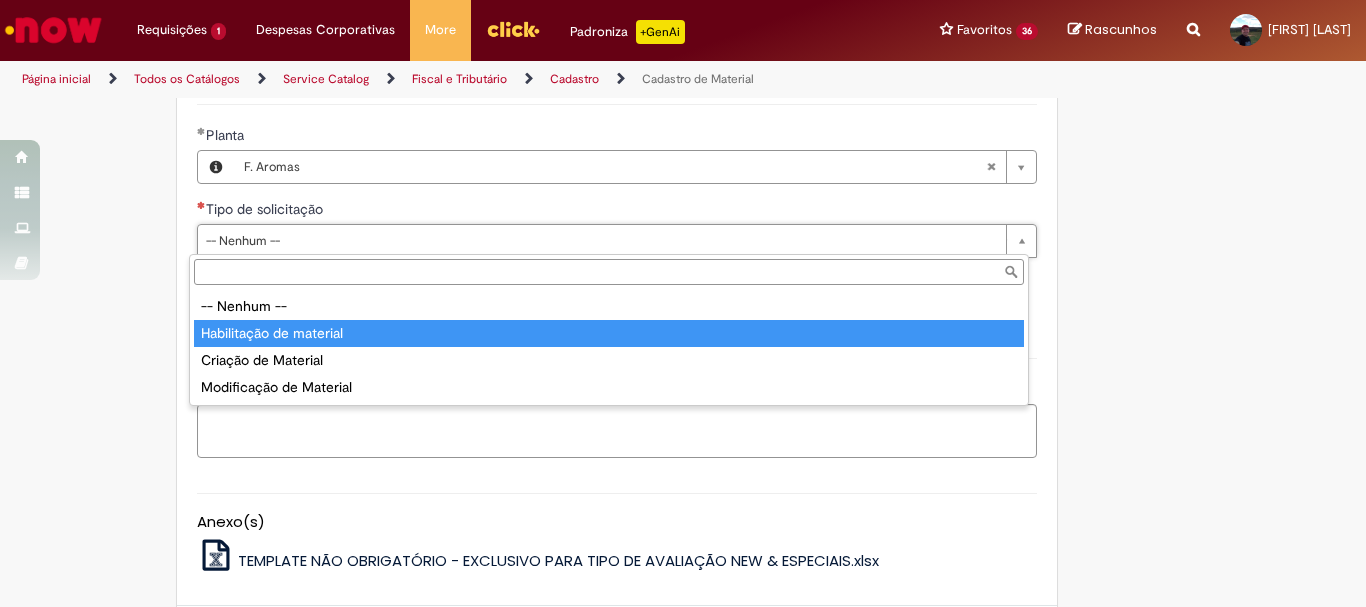 type on "**********" 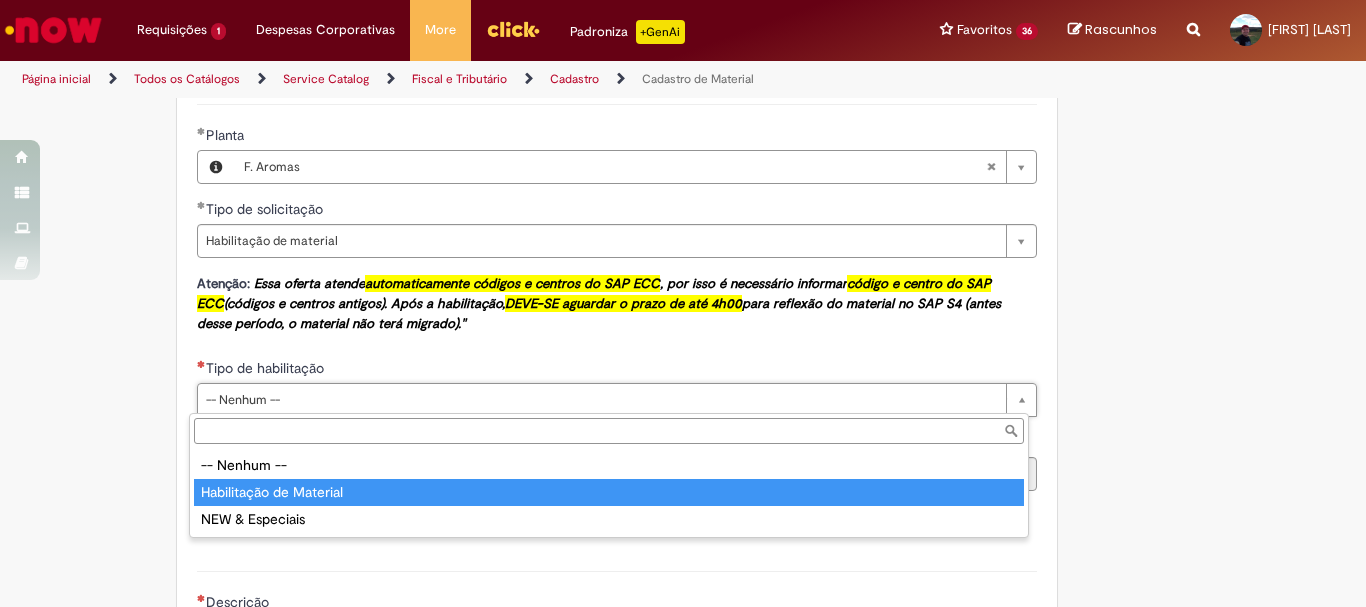 type on "**********" 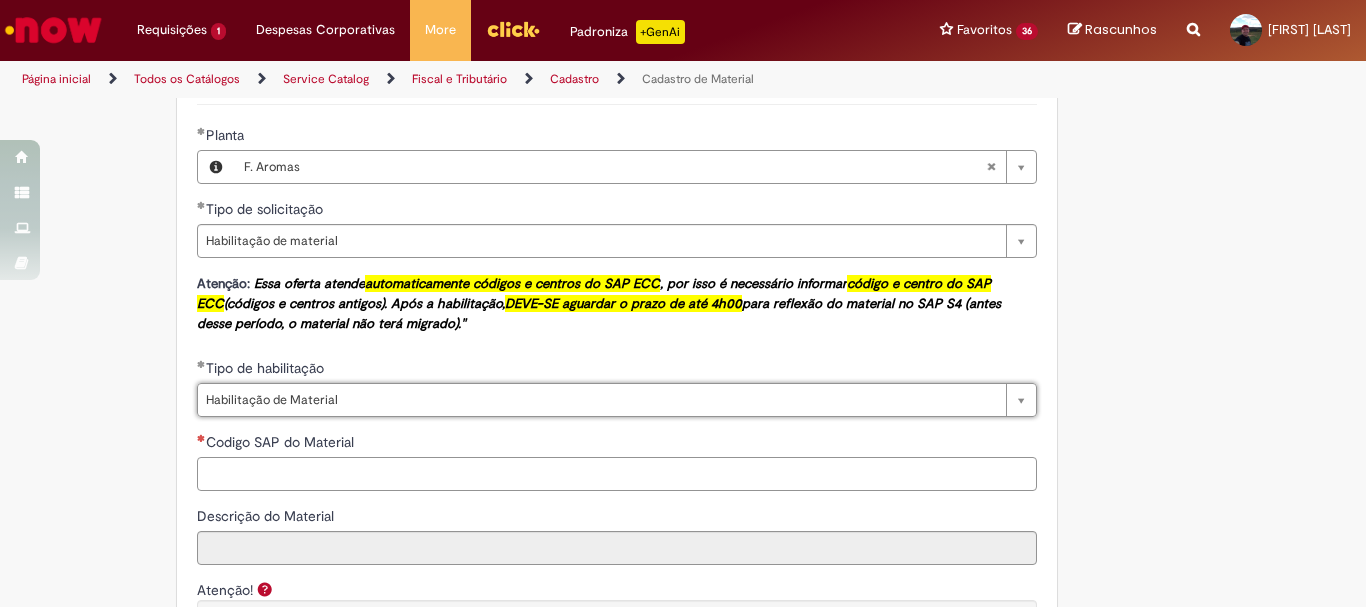 click on "Codigo SAP do Material" at bounding box center [617, 474] 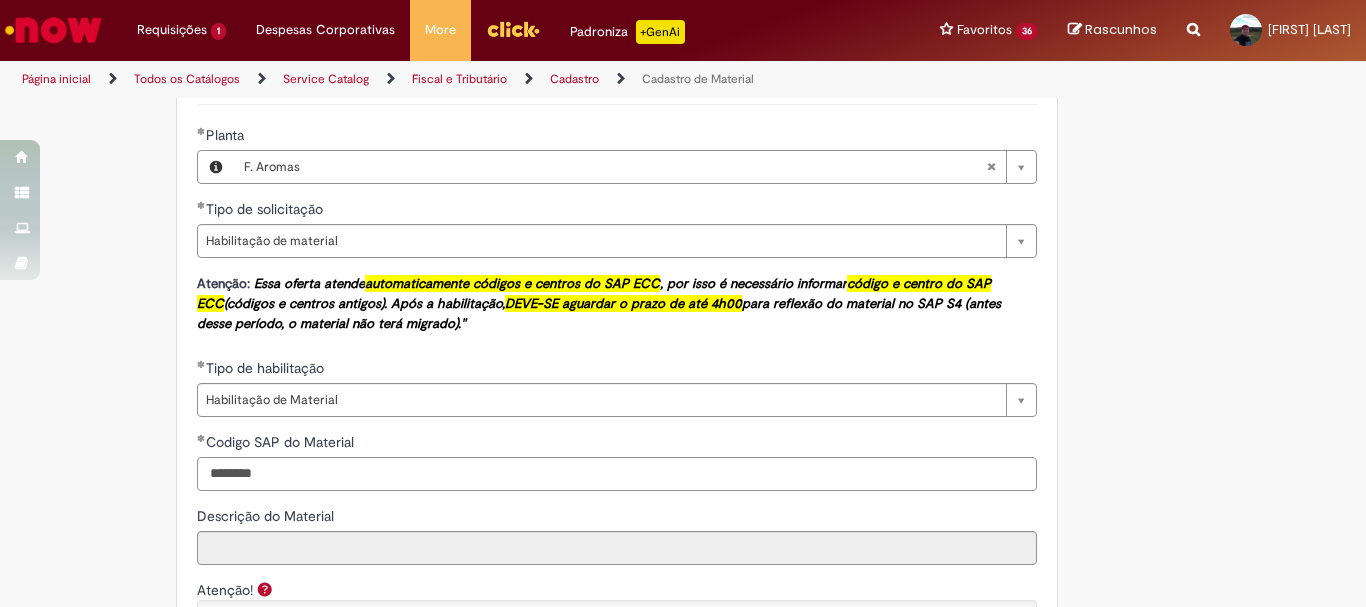 type on "********" 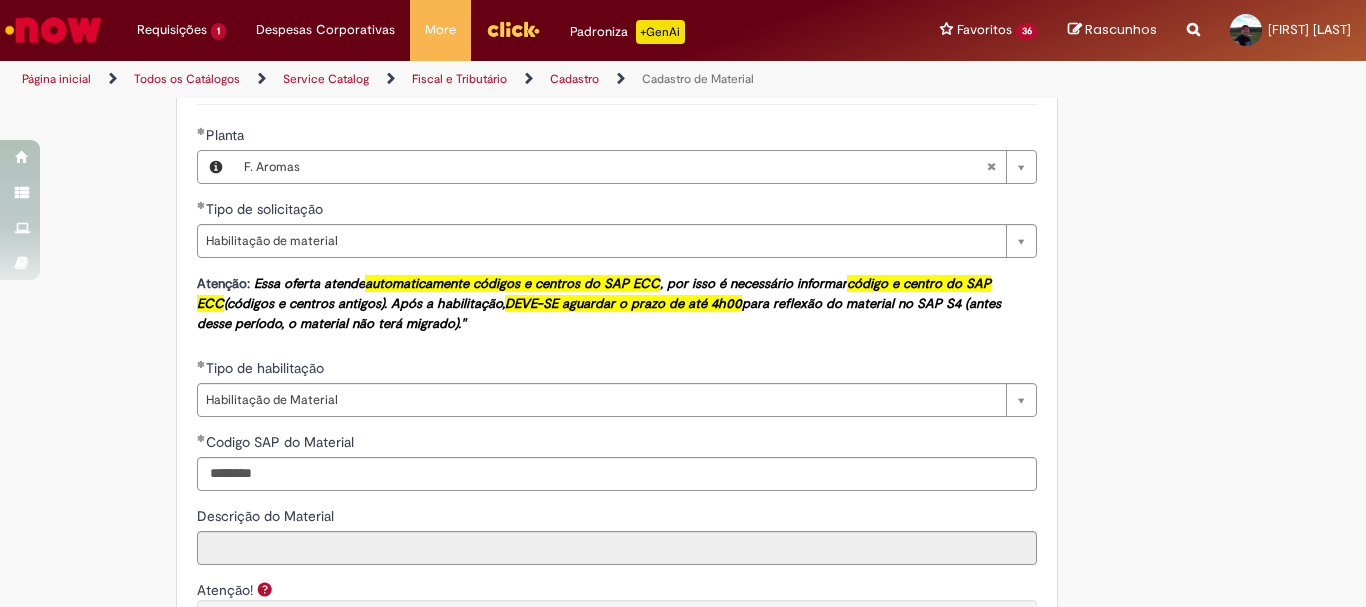 click on "Tire dúvidas com LupiAssist    +GenAI
Oi! Eu sou LupiAssist, uma Inteligência Artificial Generativa em constante aprendizado   Meu conteúdo é monitorado para trazer uma melhor experiência
Dúvidas comuns:
Só mais um instante, estou consultando nossas bases de conhecimento  e escrevendo a melhor resposta pra você!
Title
Lorem ipsum dolor sit amet    Fazer uma nova pergunta
Gerei esta resposta utilizando IA Generativa em conjunto com os nossos padrões. Em caso de divergência, os documentos oficiais prevalecerão.
Saiba mais em:
Ou ligue para:
E aí, te ajudei?
Sim, obrigado!" at bounding box center (683, 259) 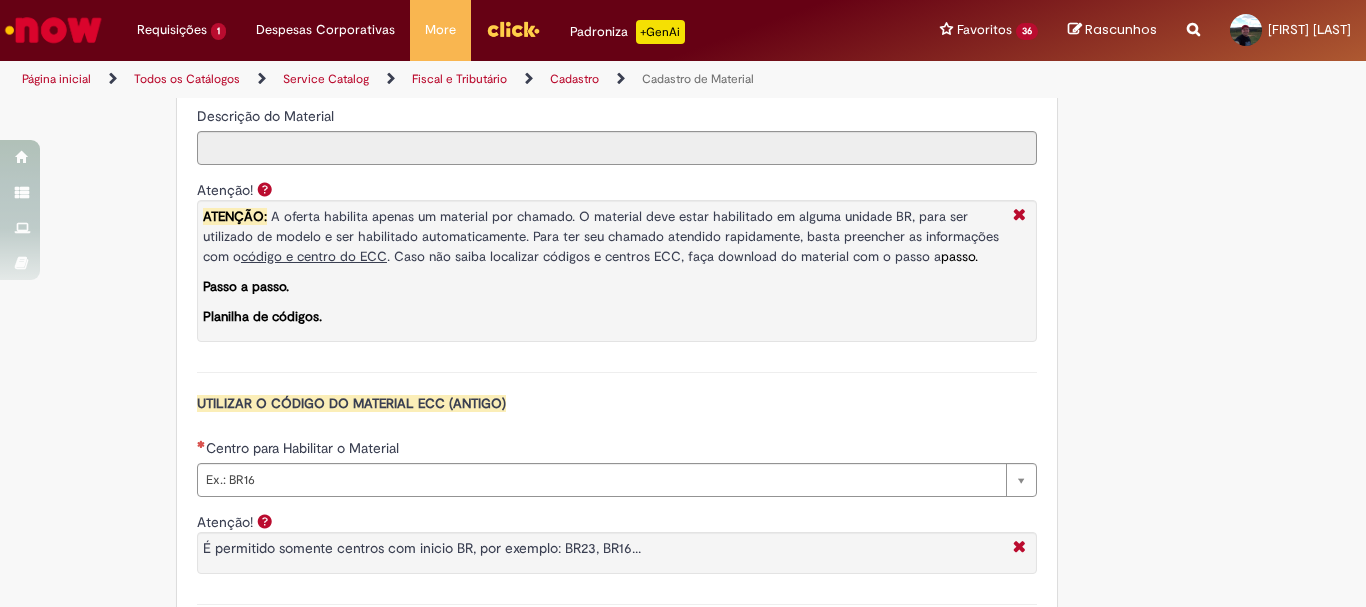 scroll, scrollTop: 1700, scrollLeft: 0, axis: vertical 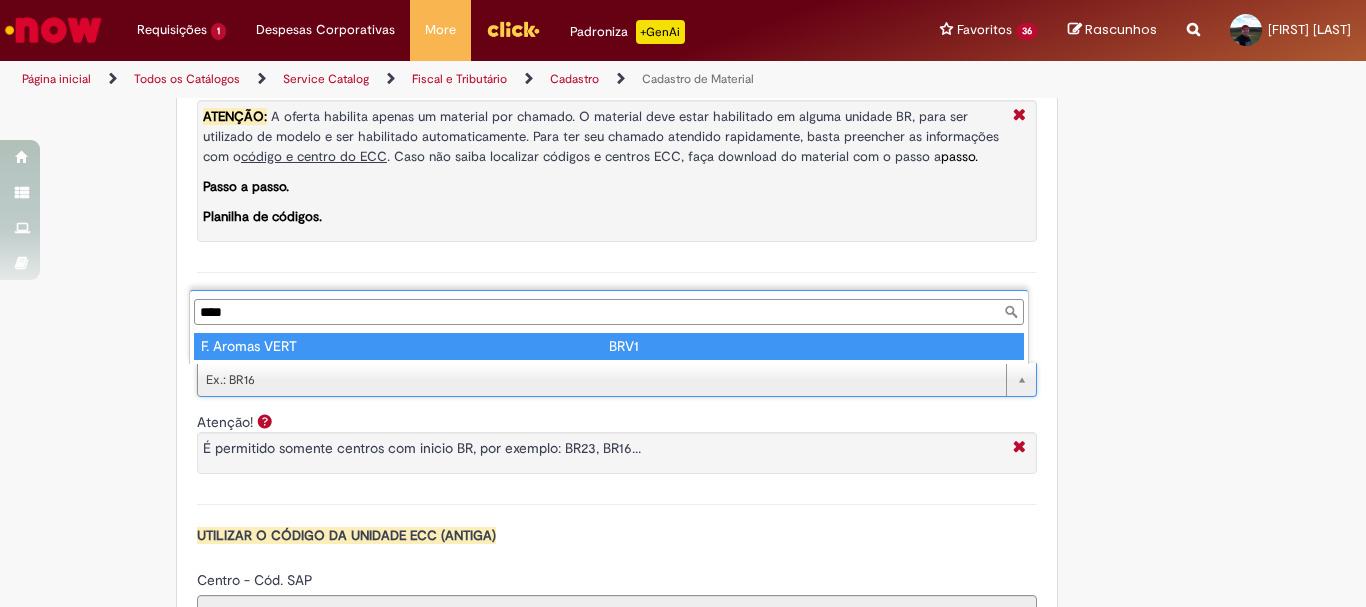 type on "****" 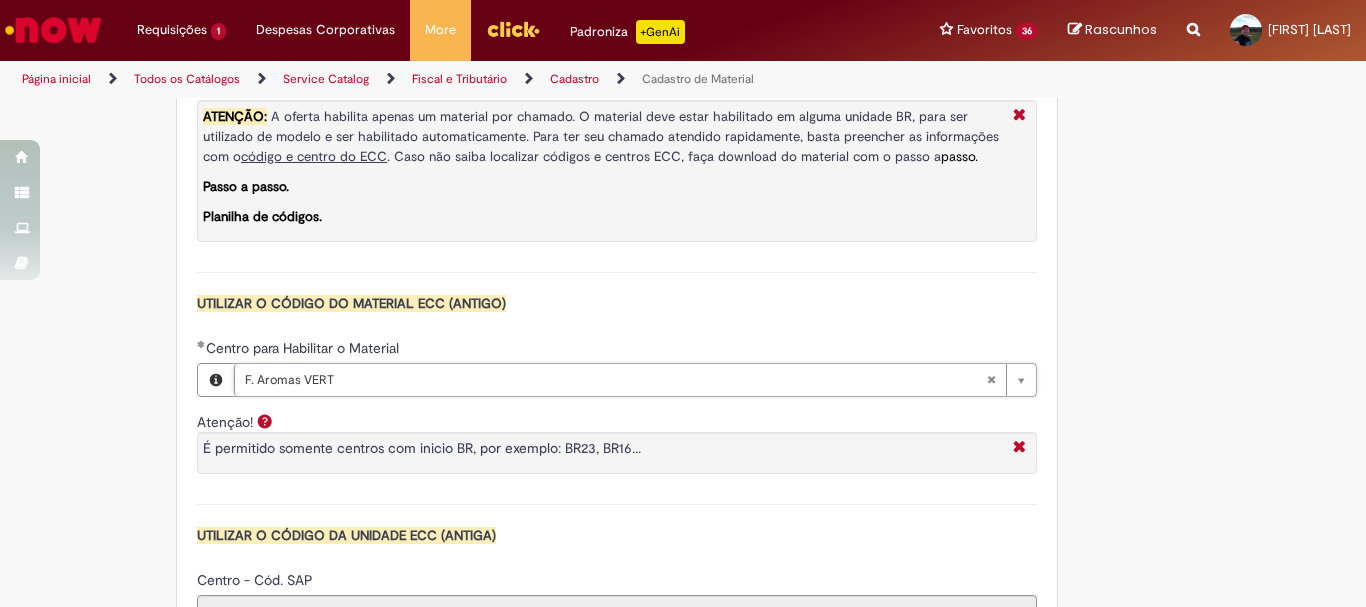 type on "****" 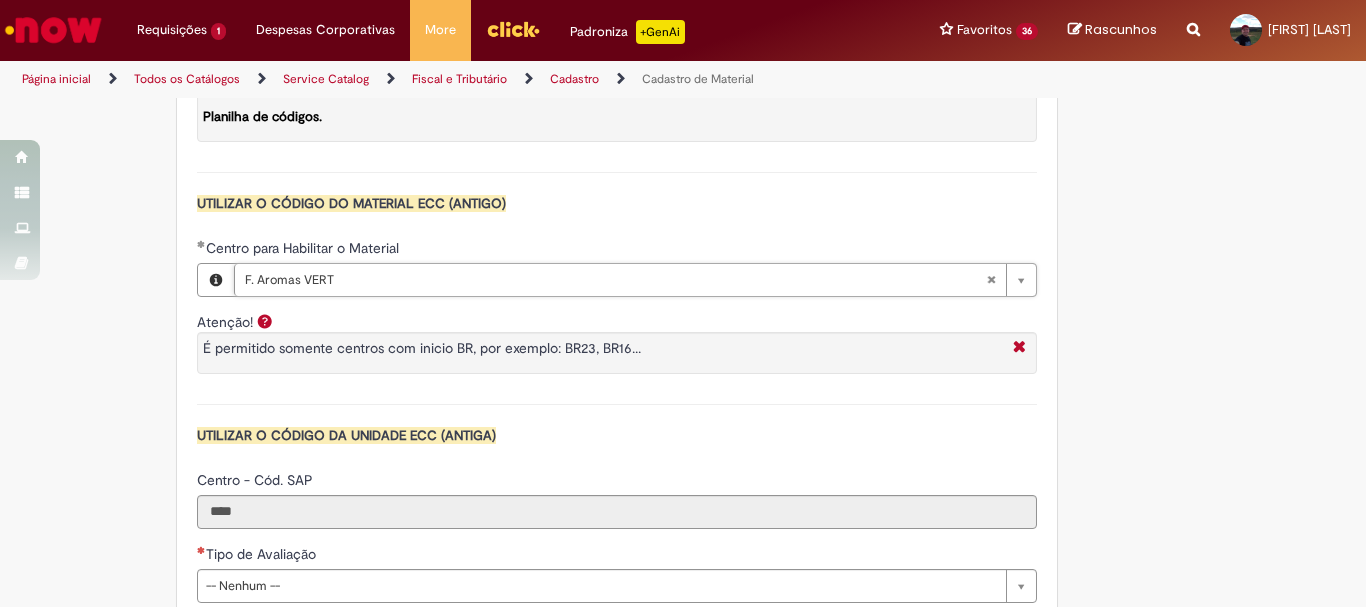 scroll, scrollTop: 1900, scrollLeft: 0, axis: vertical 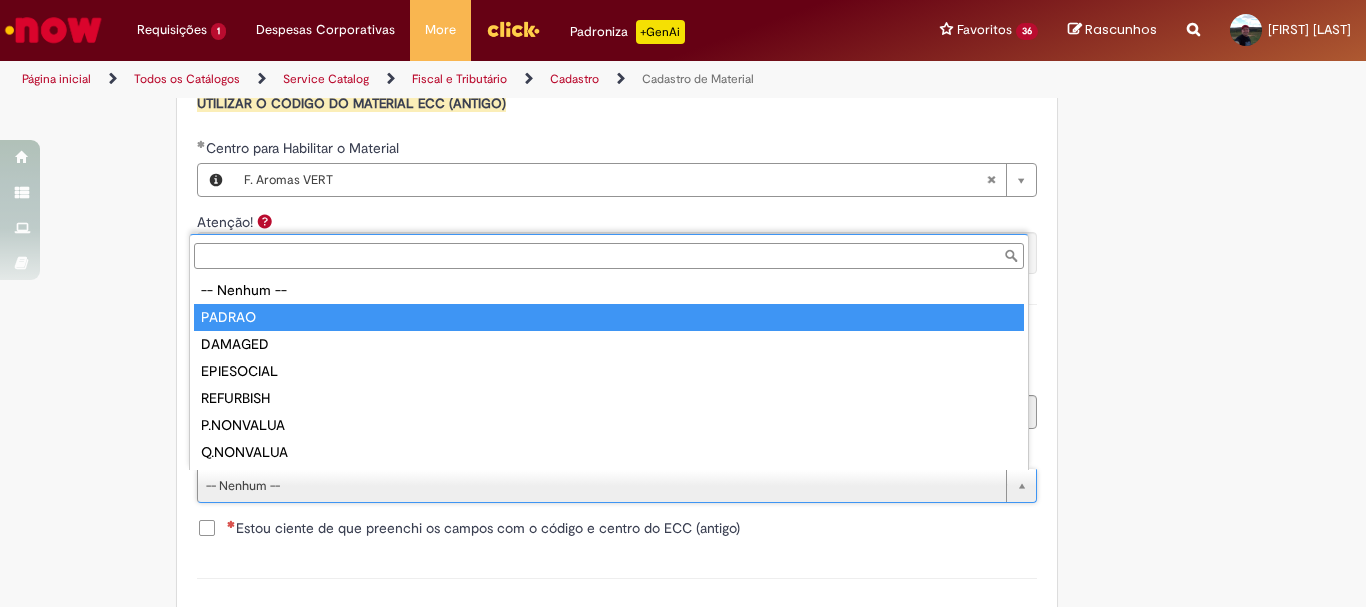 type on "******" 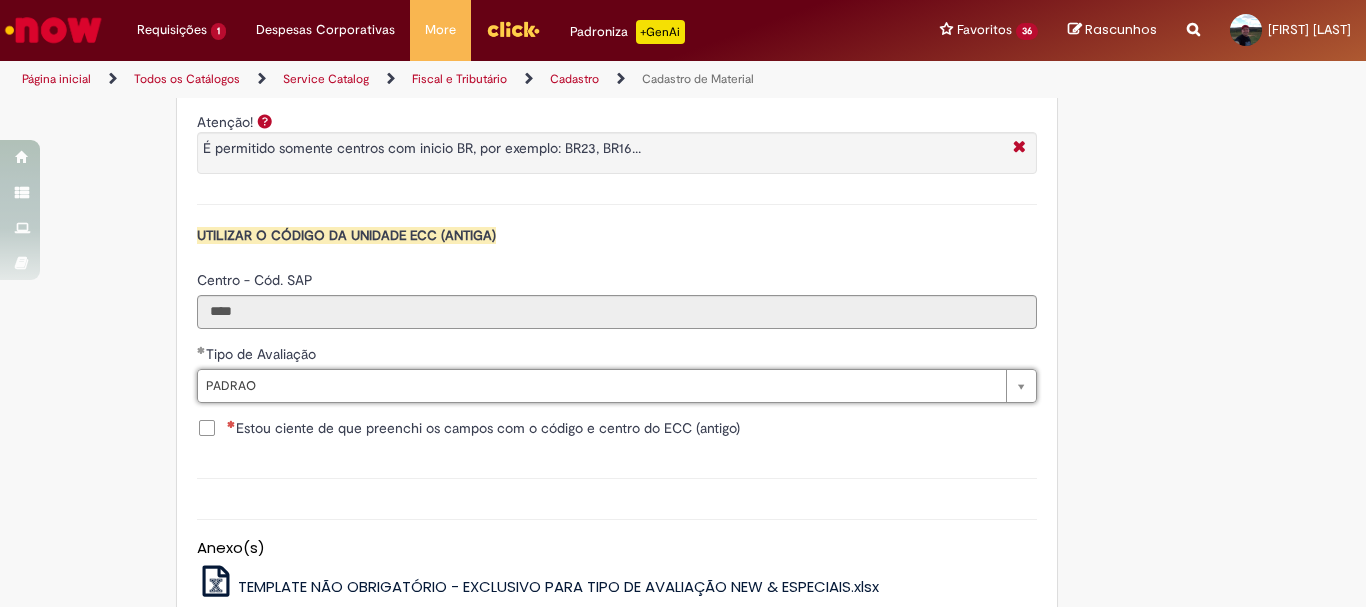 scroll, scrollTop: 2100, scrollLeft: 0, axis: vertical 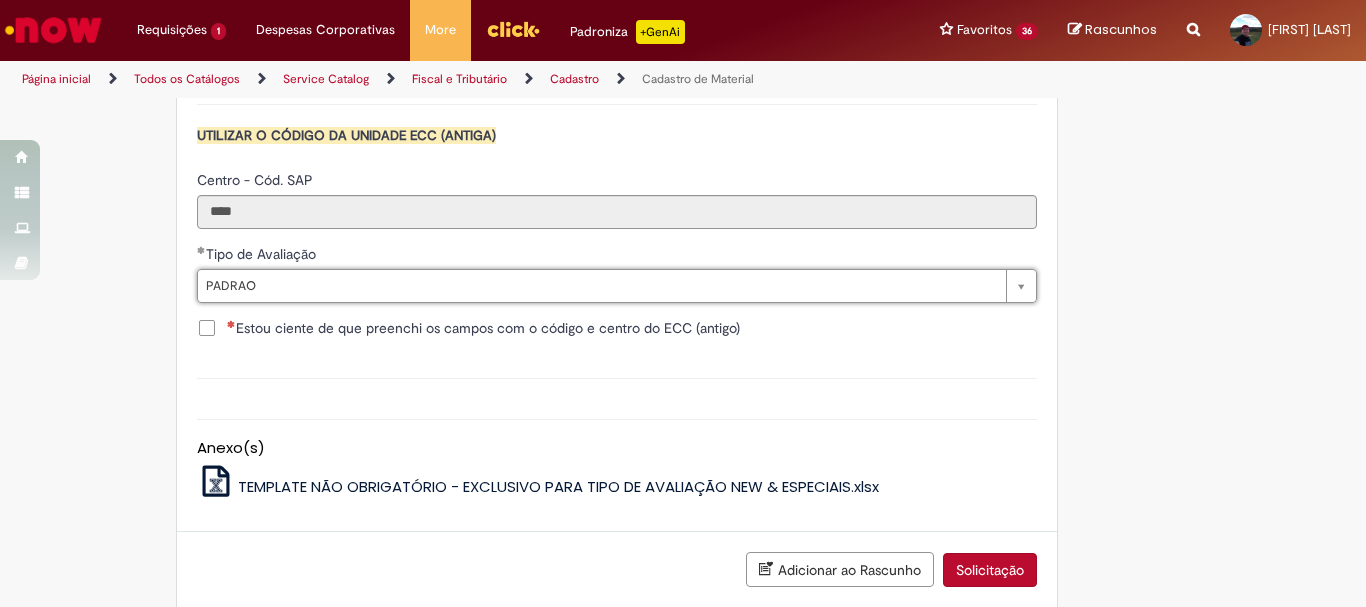 click on "Estou ciente de que preenchi os campos com o código e centro do ECC  (antigo)" at bounding box center (483, 328) 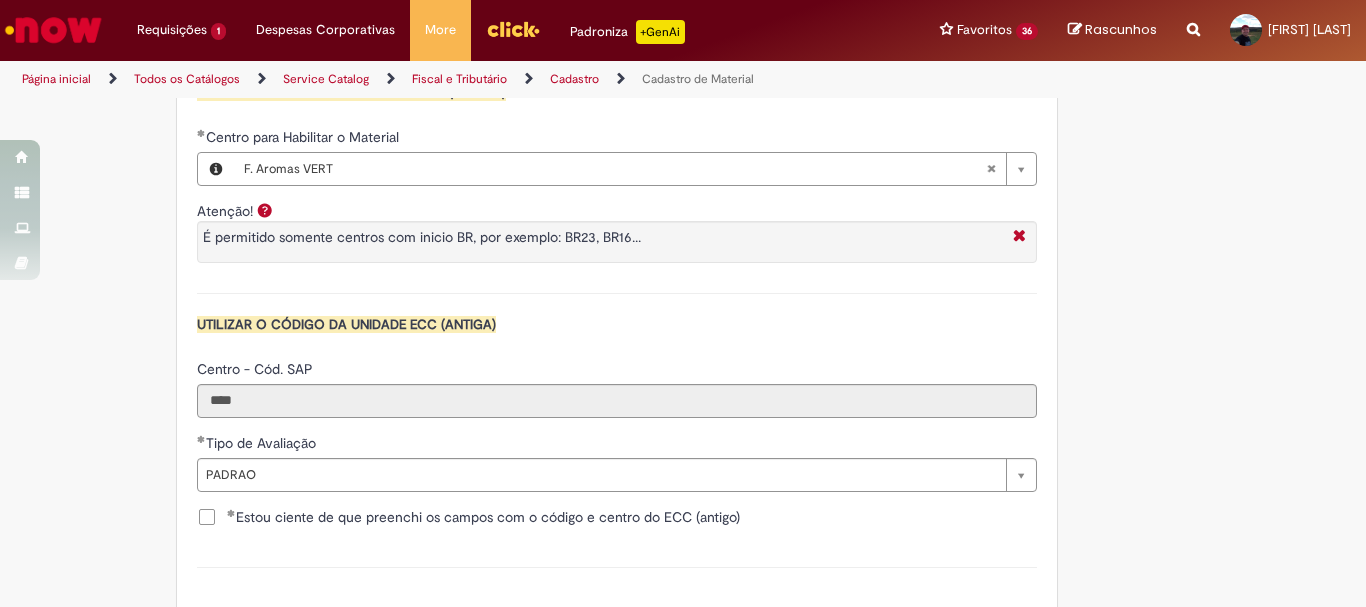 scroll, scrollTop: 2211, scrollLeft: 0, axis: vertical 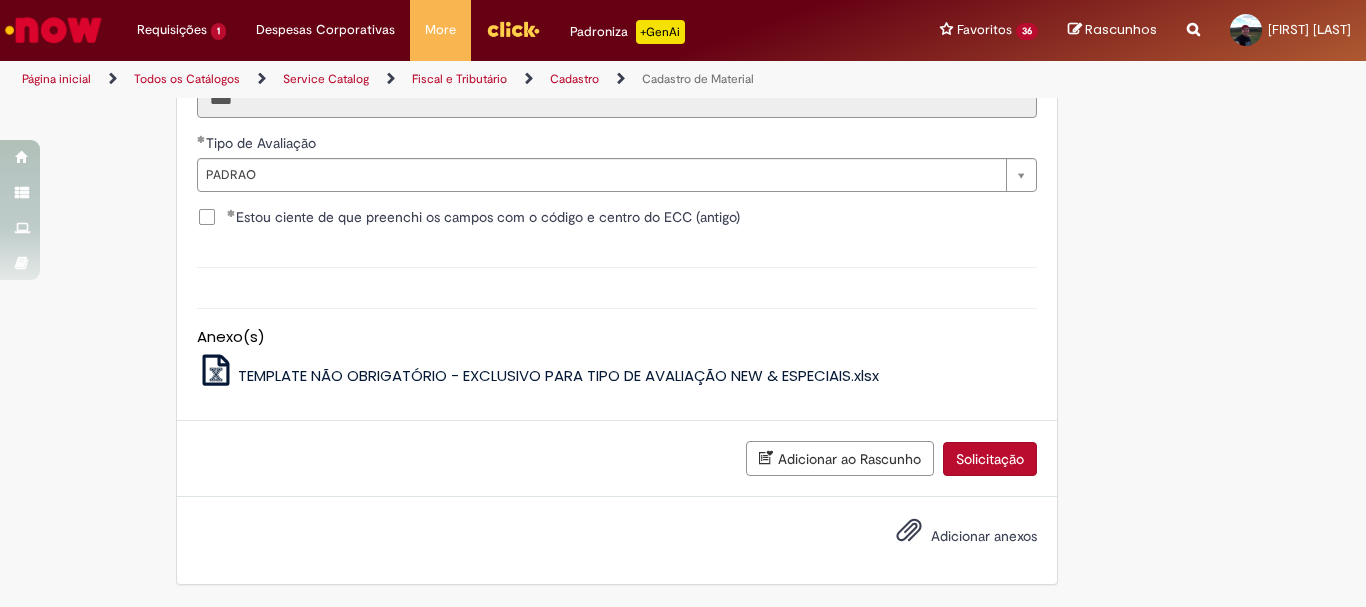 click on "Solicitação" at bounding box center [990, 459] 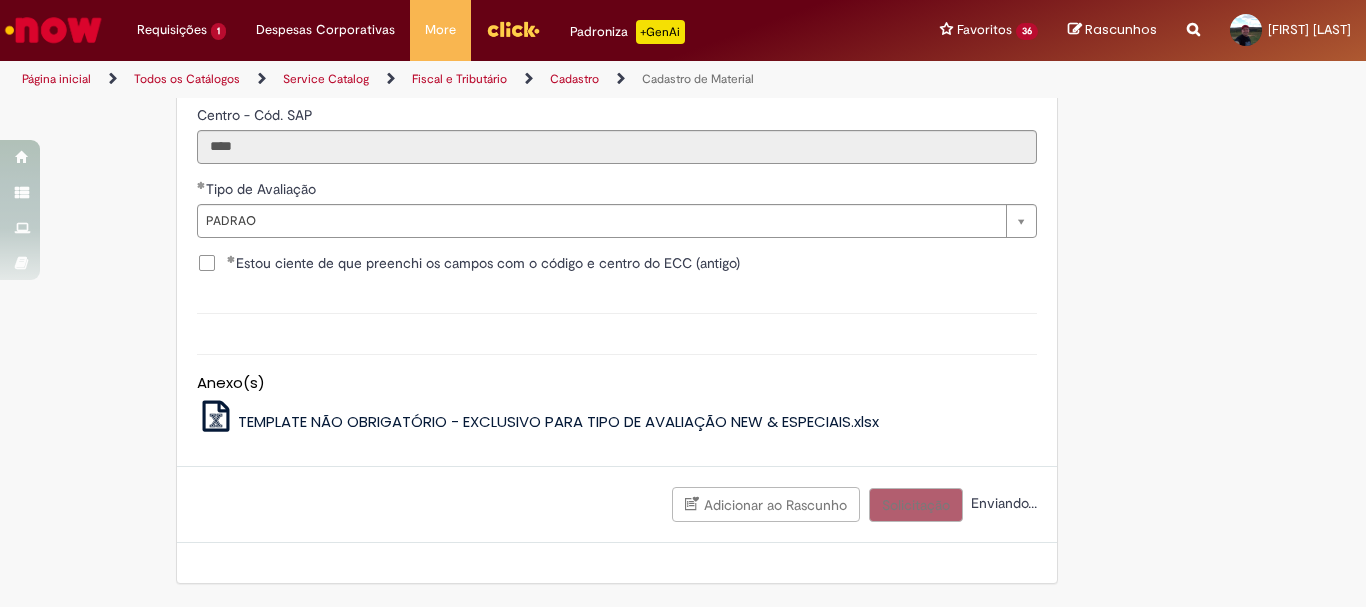 scroll, scrollTop: 2165, scrollLeft: 0, axis: vertical 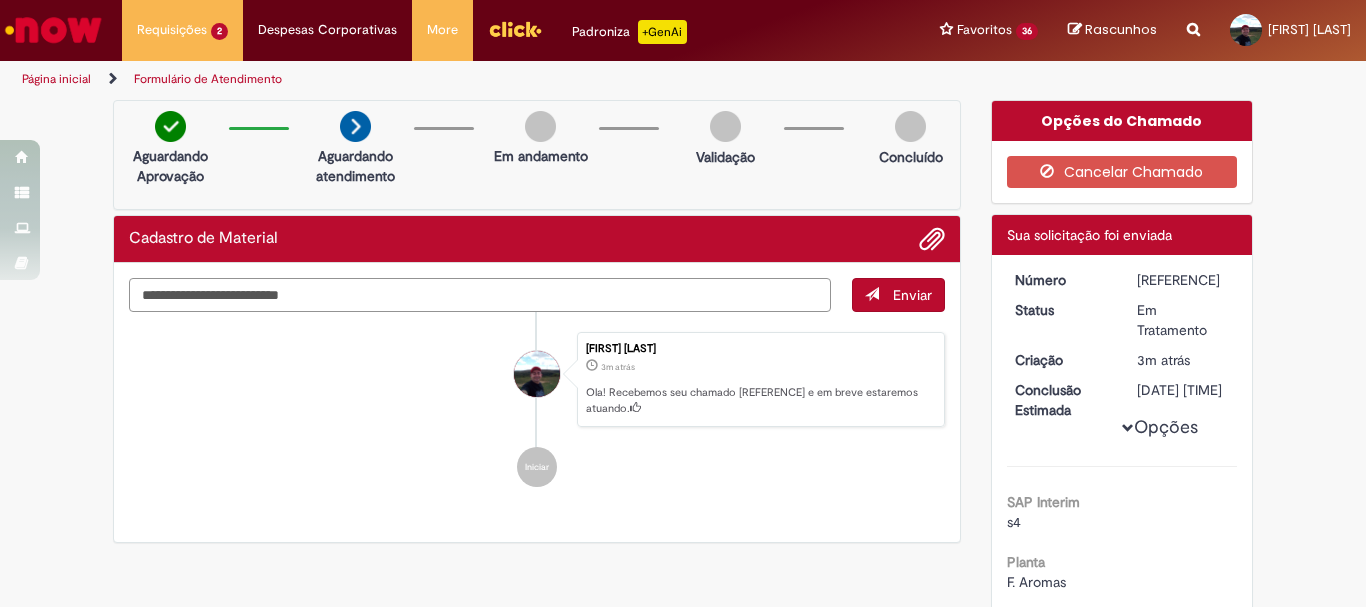 click at bounding box center [480, 295] 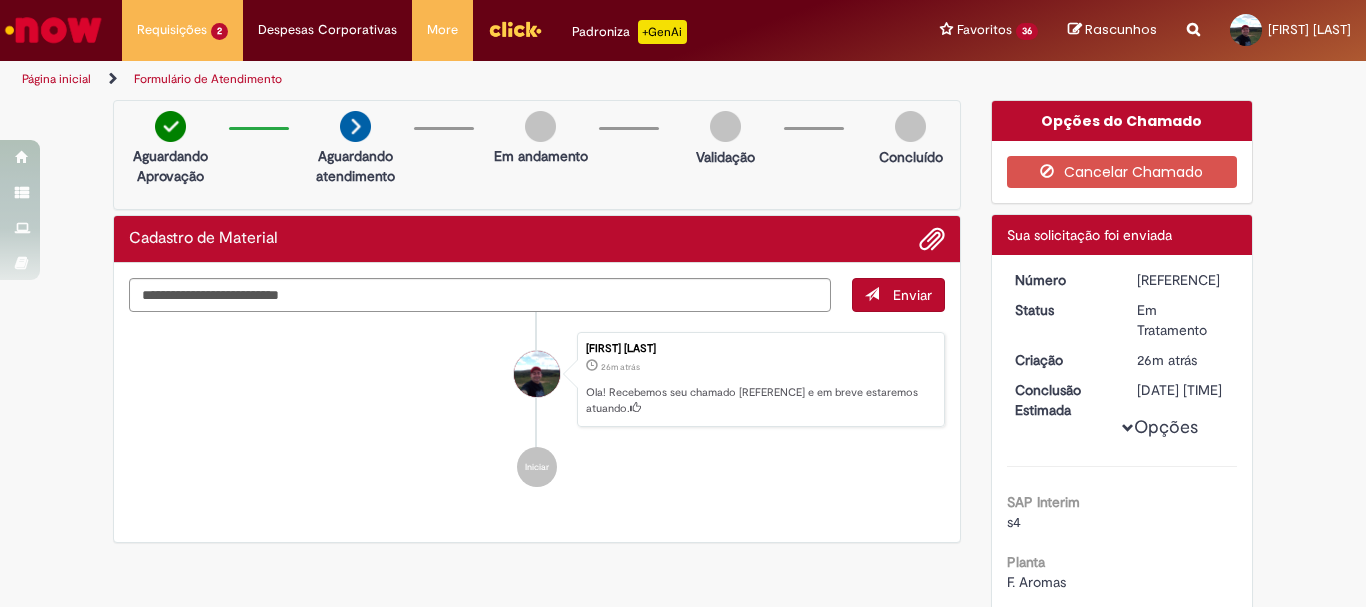 click at bounding box center [53, 30] 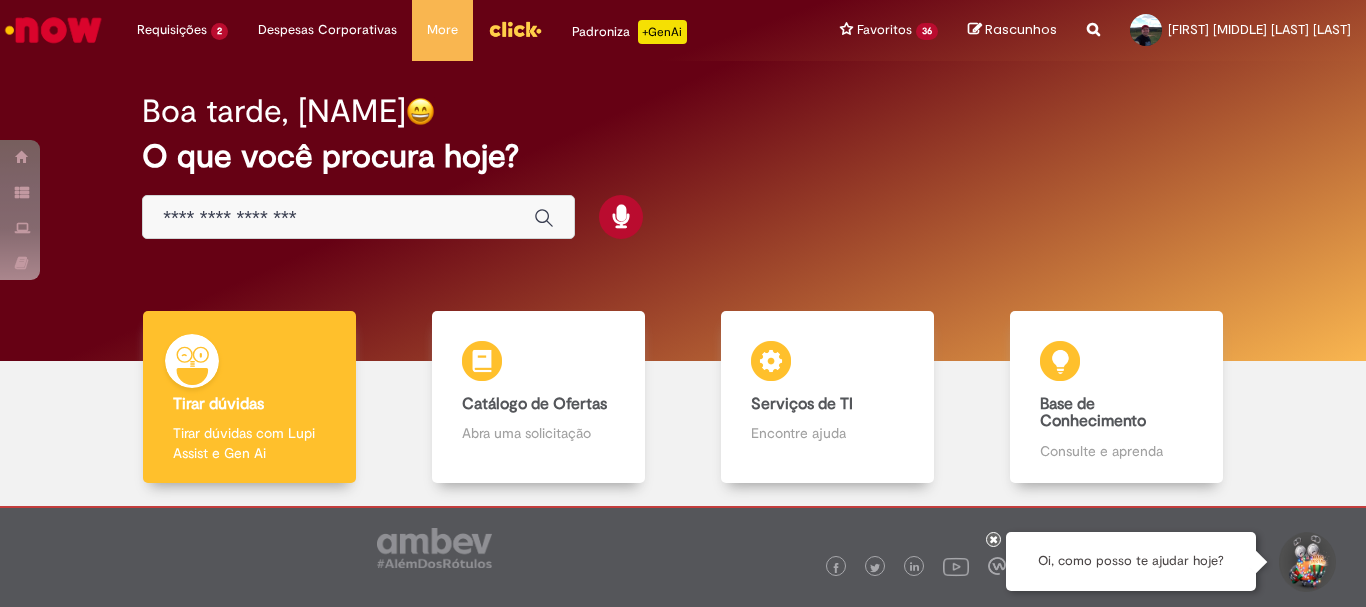 scroll, scrollTop: 0, scrollLeft: 0, axis: both 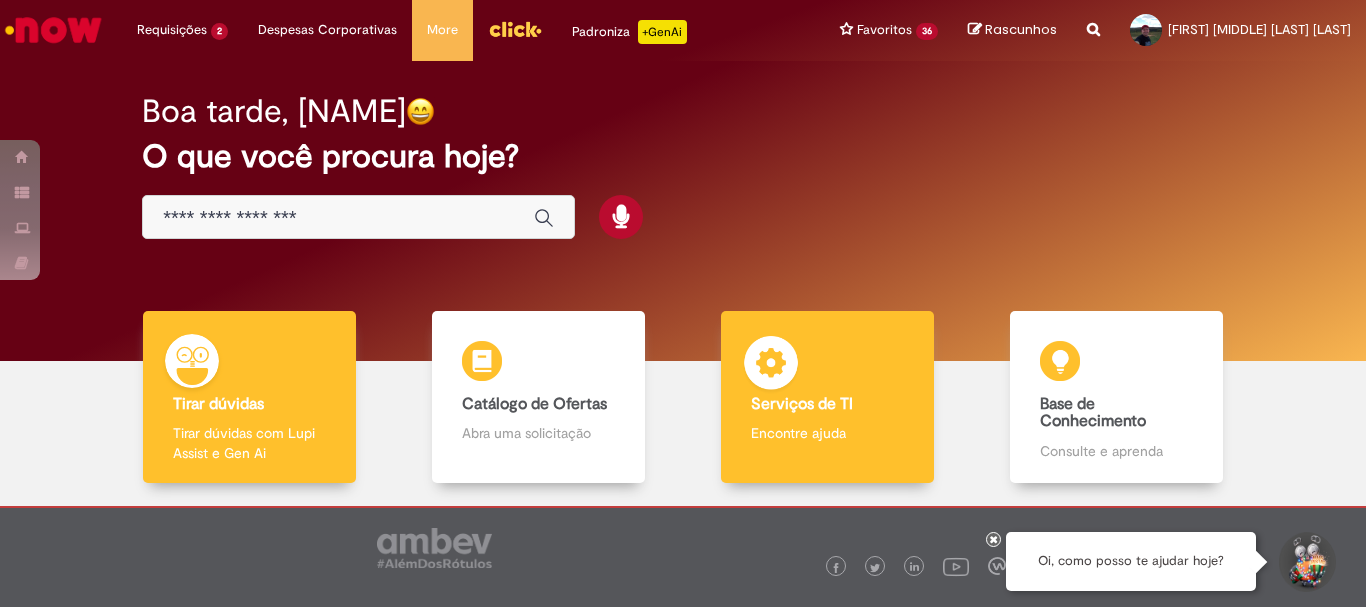 click on "Encontre ajuda" at bounding box center [827, 433] 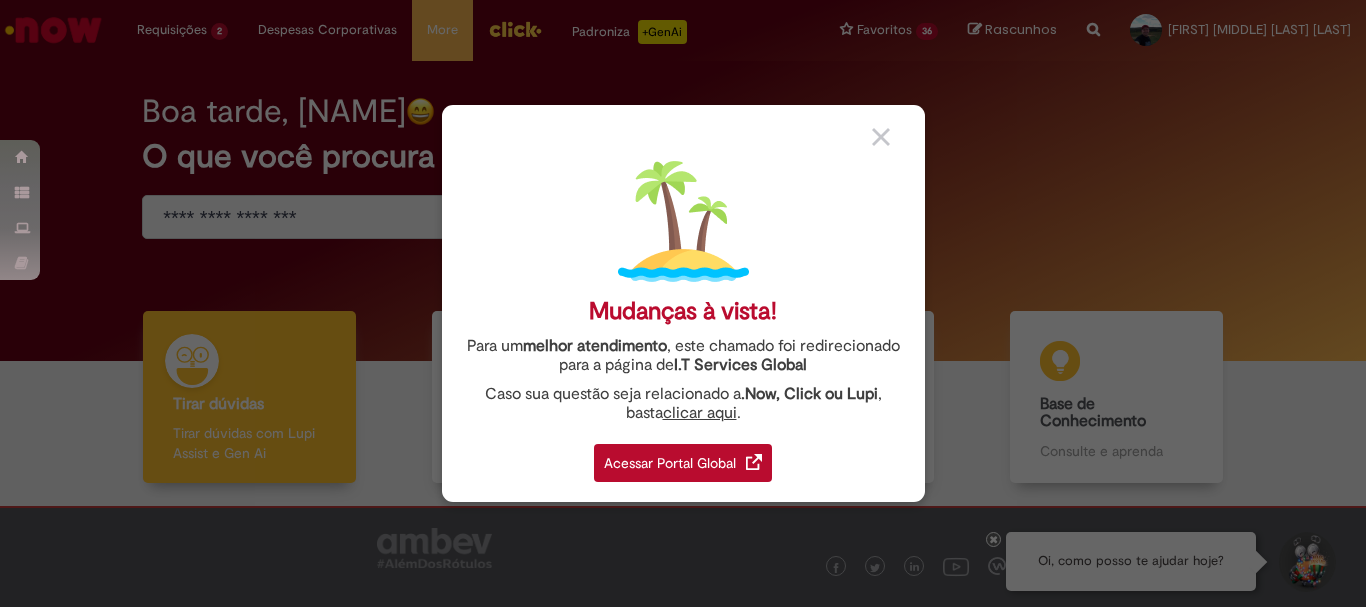 click on "Acessar Portal Global" at bounding box center (683, 463) 